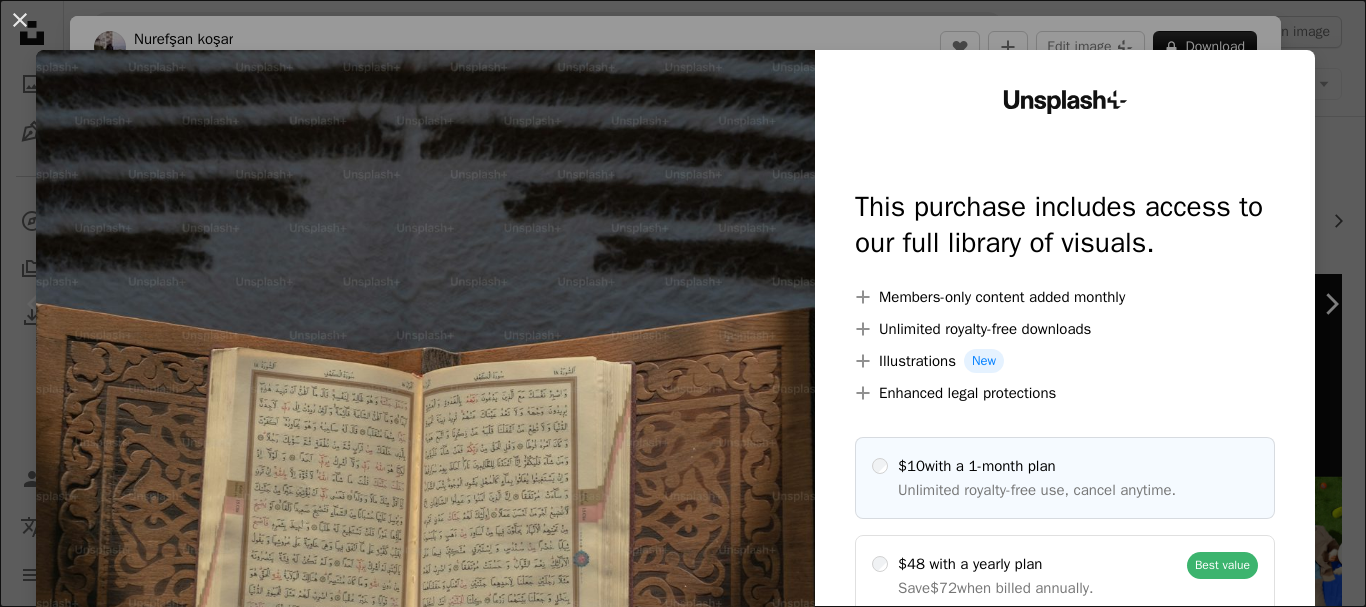scroll, scrollTop: 300, scrollLeft: 0, axis: vertical 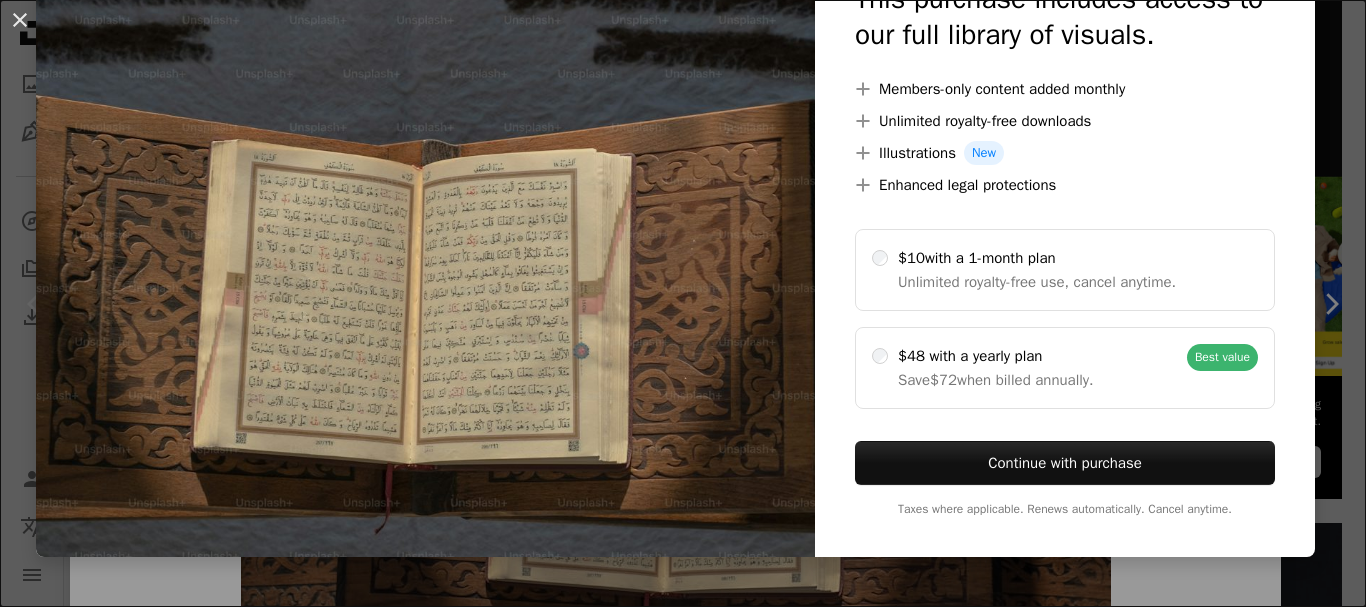 click at bounding box center (425, 199) 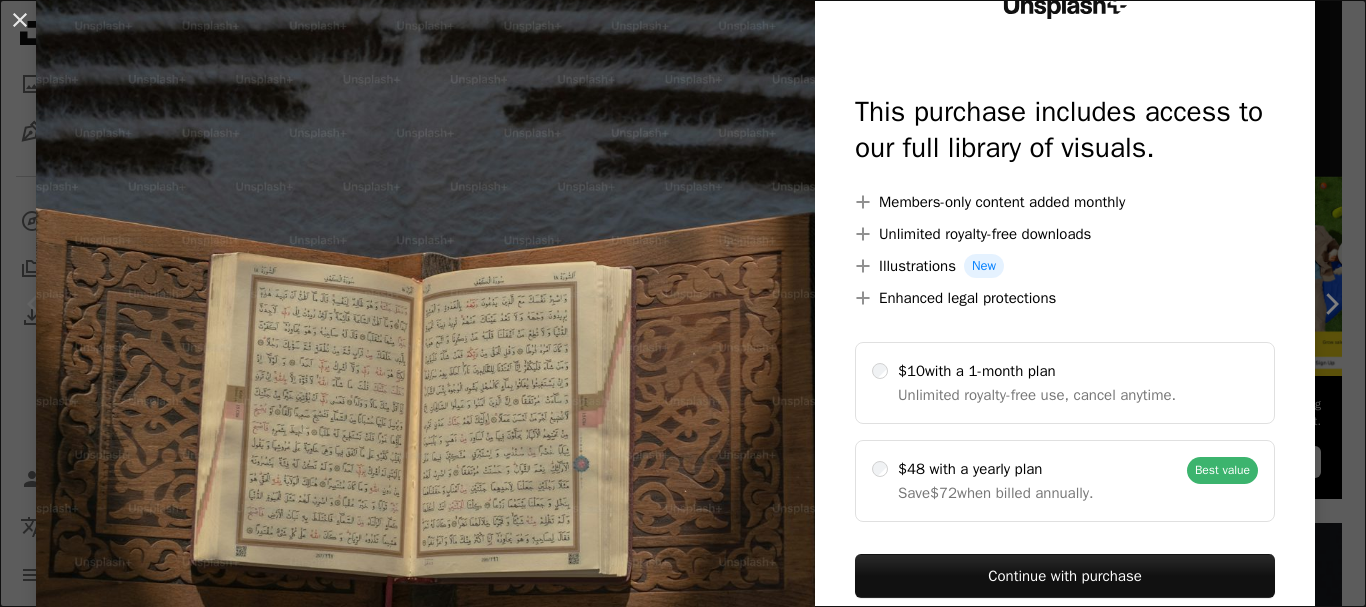 scroll, scrollTop: 208, scrollLeft: 0, axis: vertical 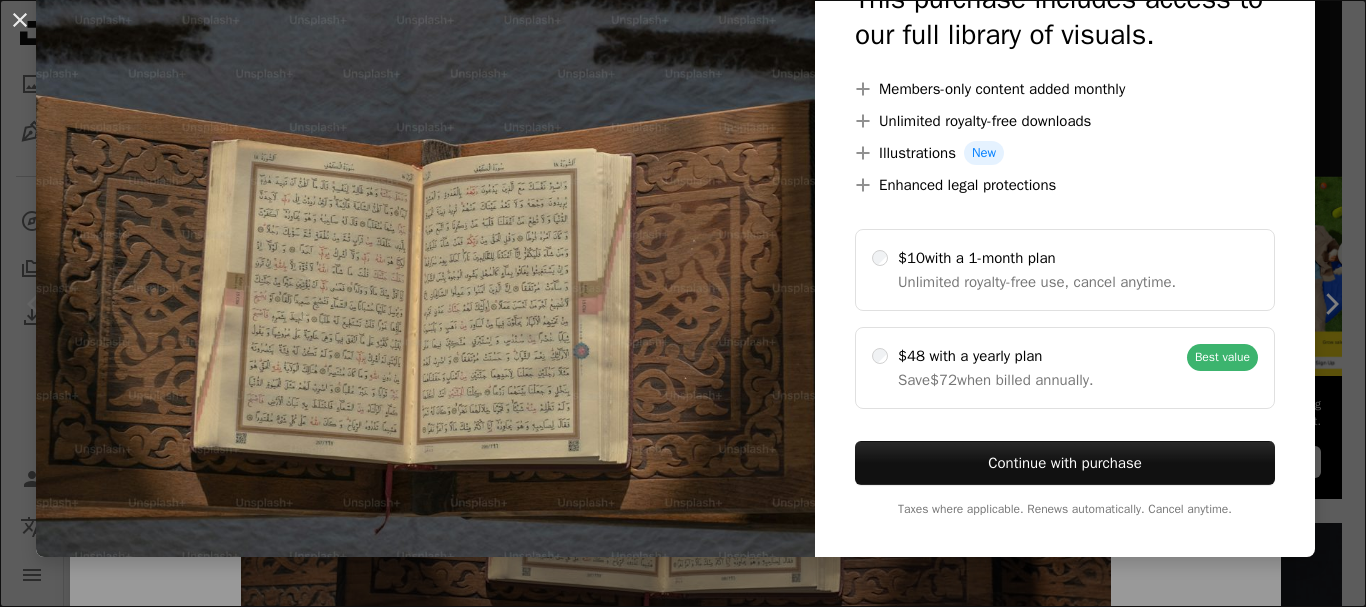 drag, startPoint x: 21, startPoint y: 20, endPoint x: 30, endPoint y: 36, distance: 18.35756 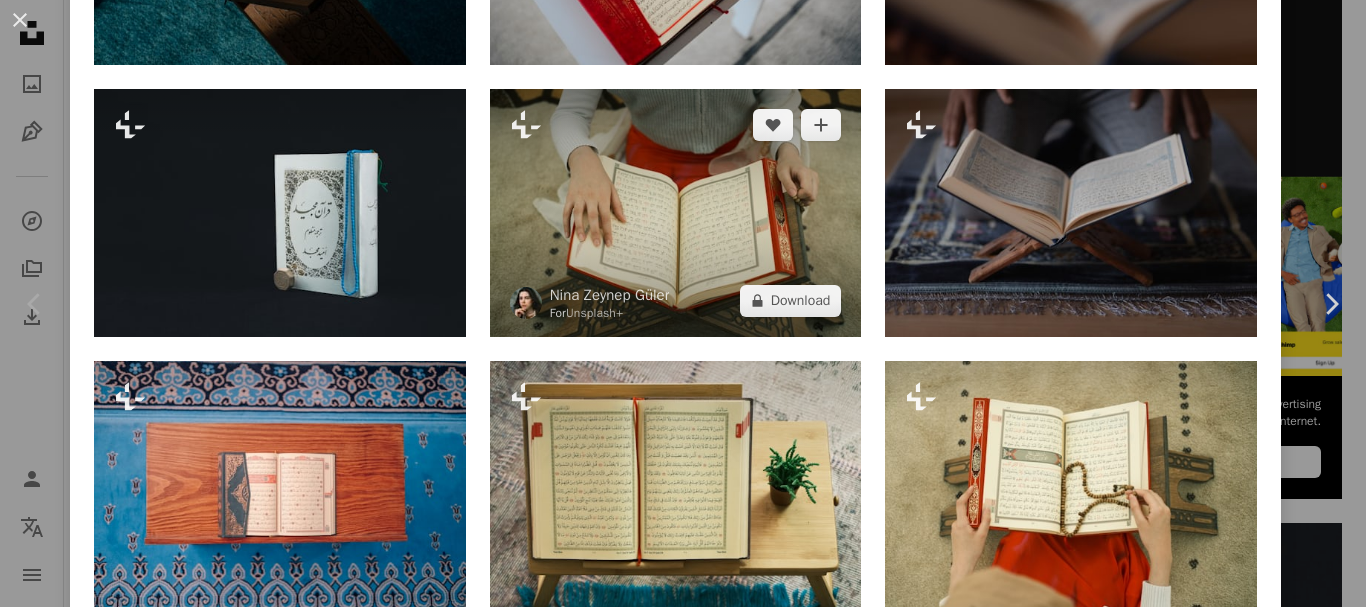 scroll, scrollTop: 1600, scrollLeft: 0, axis: vertical 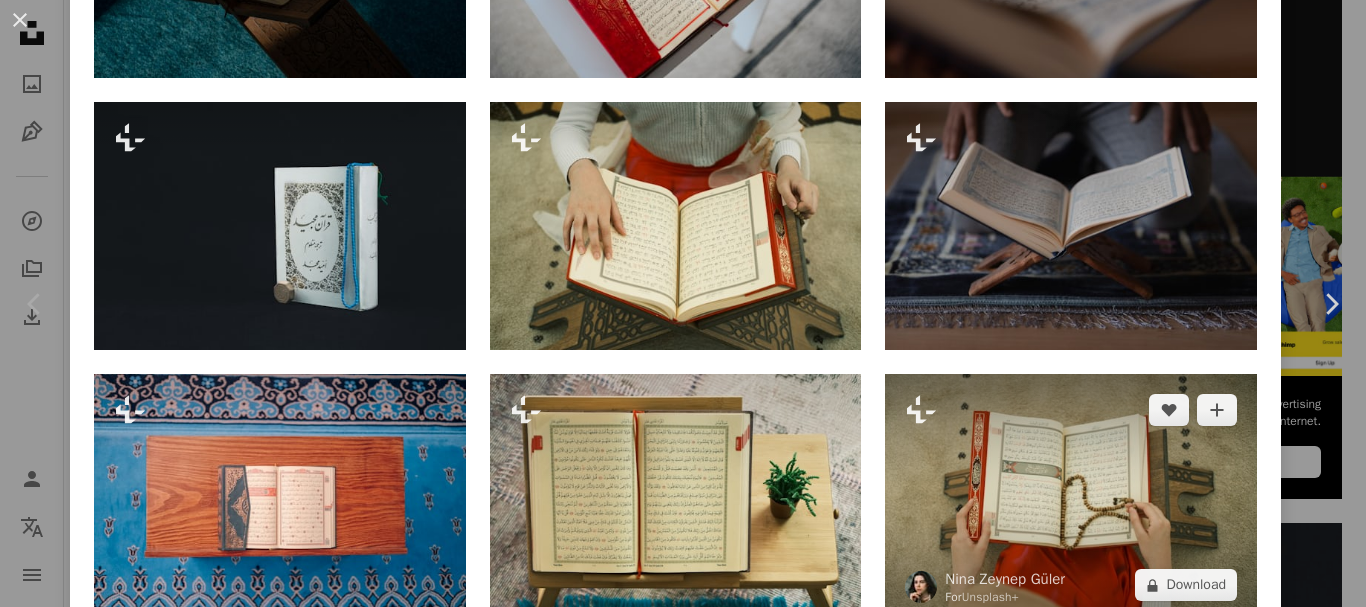 click at bounding box center [1071, 498] 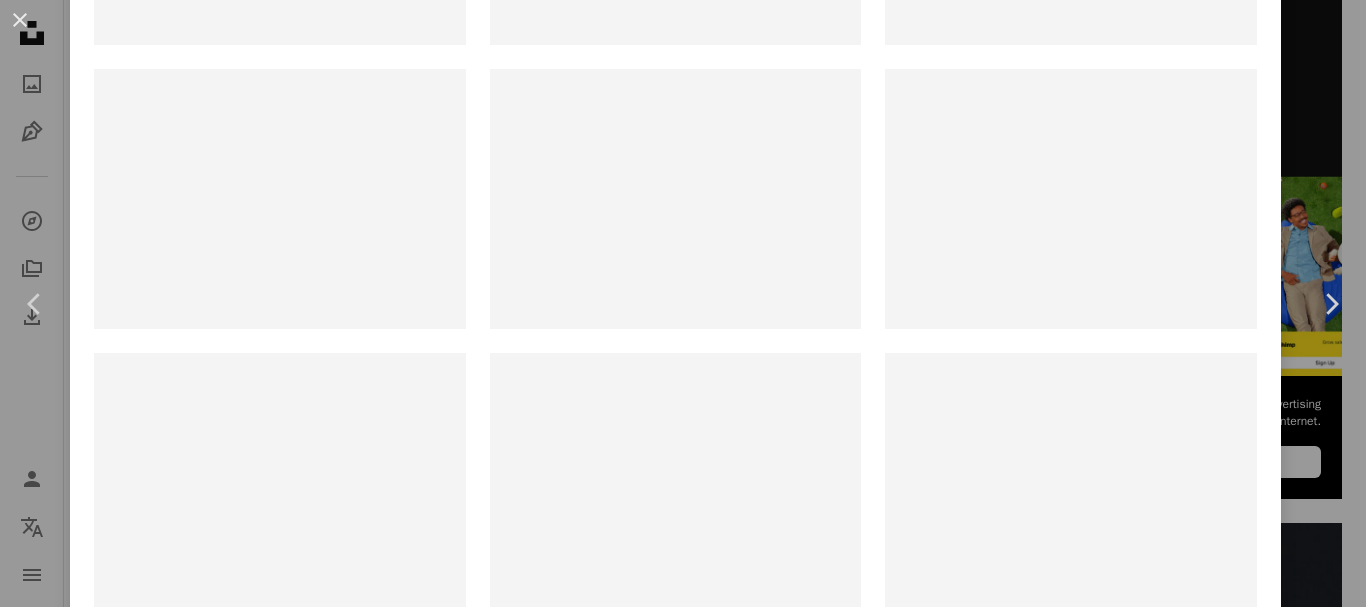 scroll, scrollTop: 0, scrollLeft: 0, axis: both 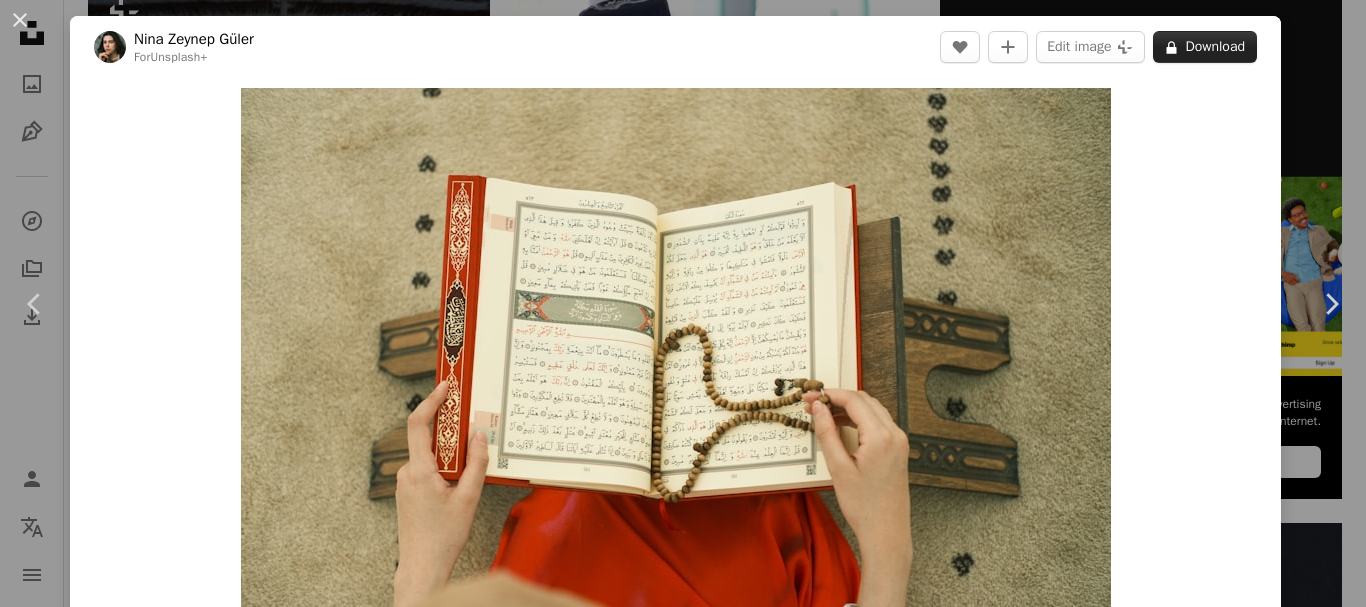 click on "A lock   Download" at bounding box center (1205, 47) 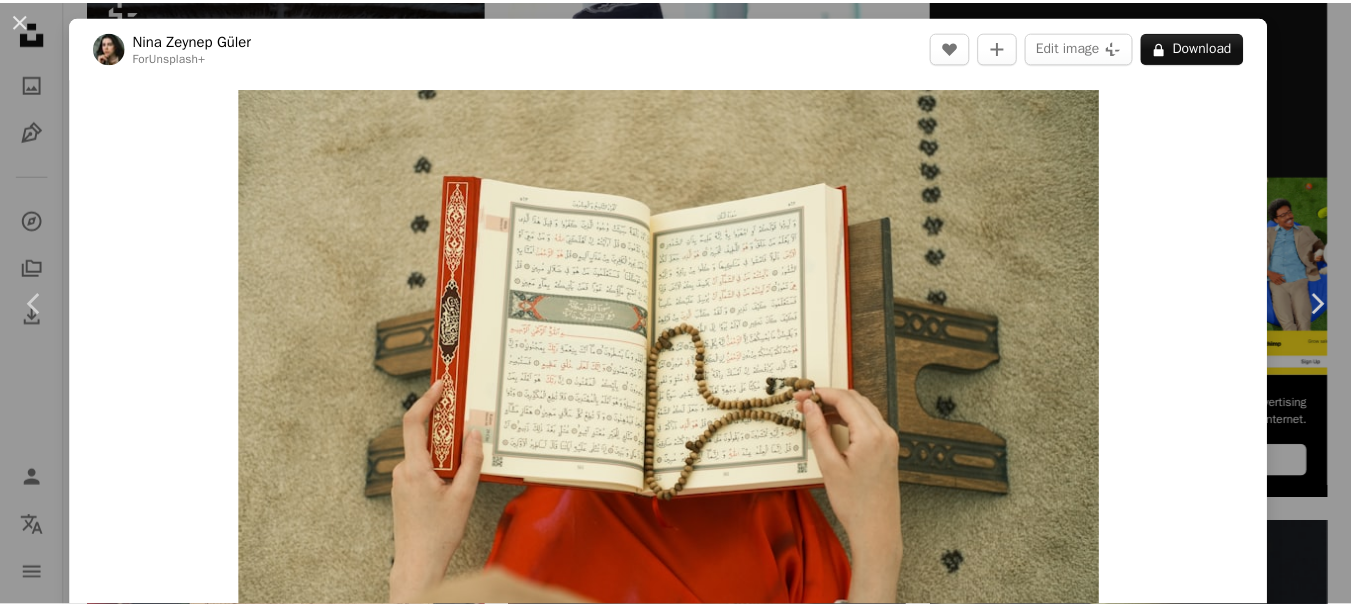 scroll, scrollTop: 208, scrollLeft: 0, axis: vertical 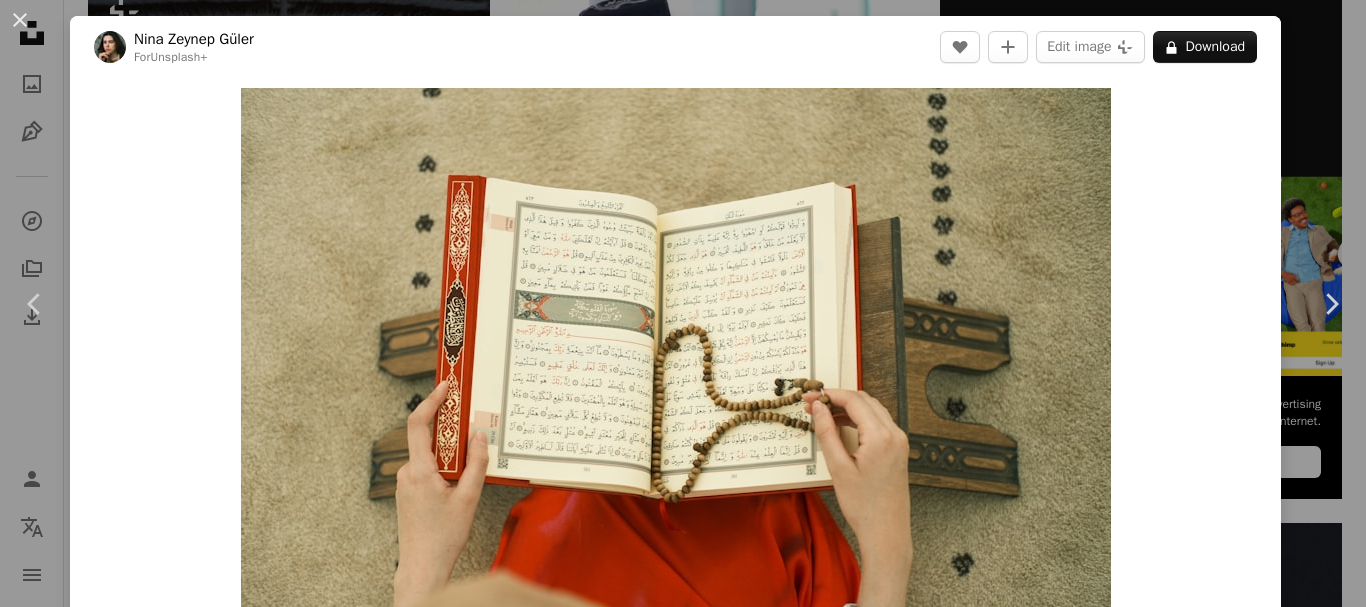 click on "A plus sign Enhanced legal protections" at bounding box center (1065, 4010) 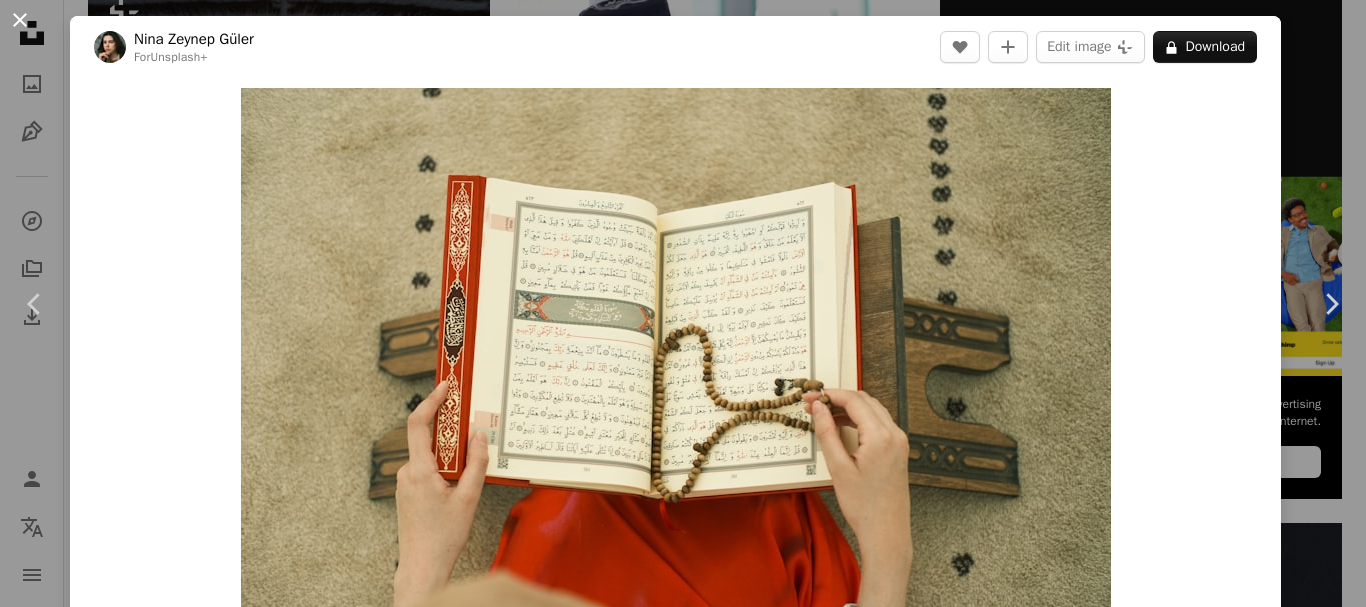 click on "An X shape" at bounding box center (20, 20) 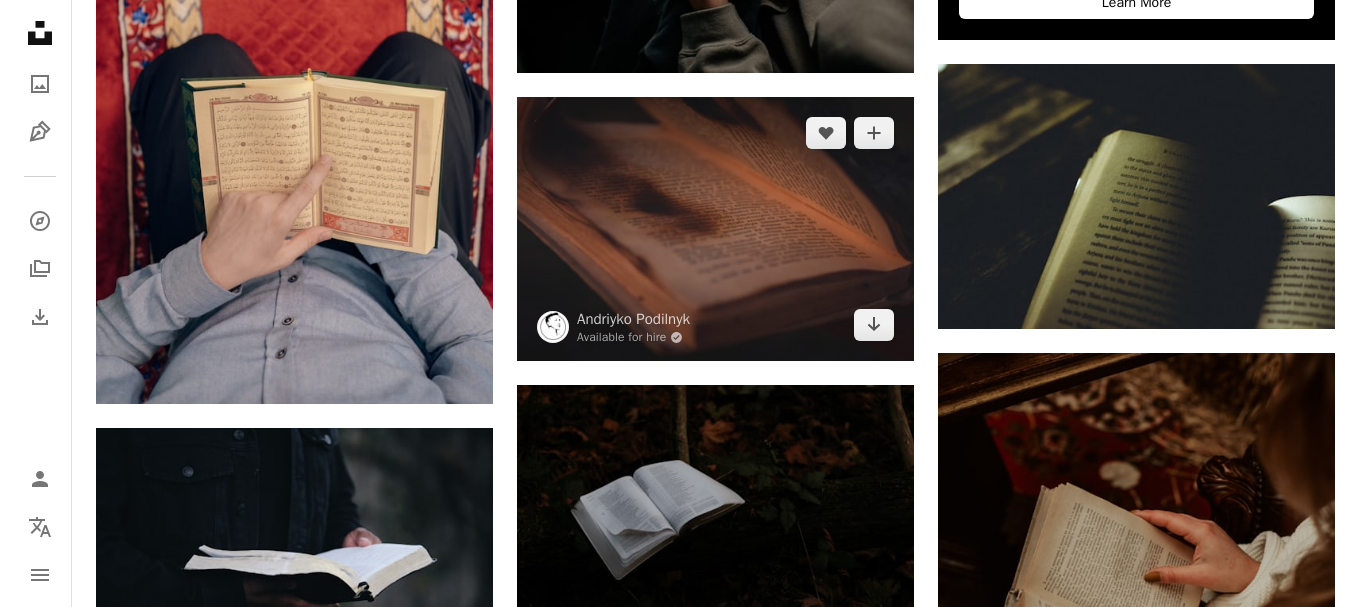 scroll, scrollTop: 800, scrollLeft: 0, axis: vertical 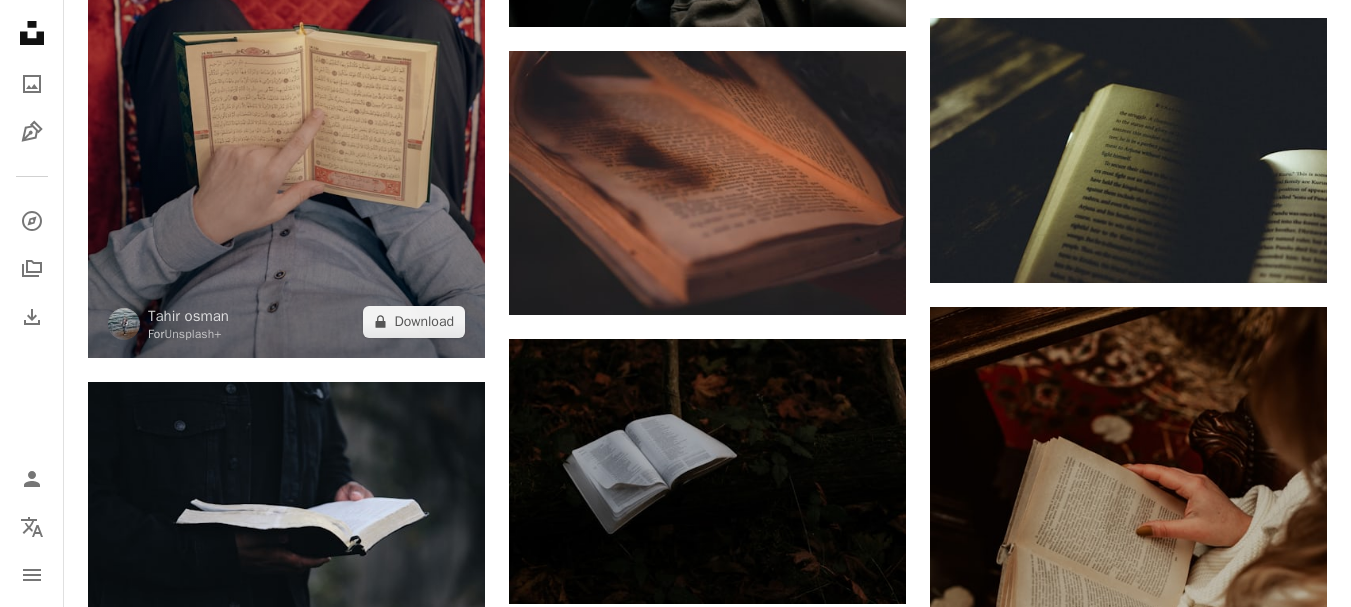 click at bounding box center [286, 60] 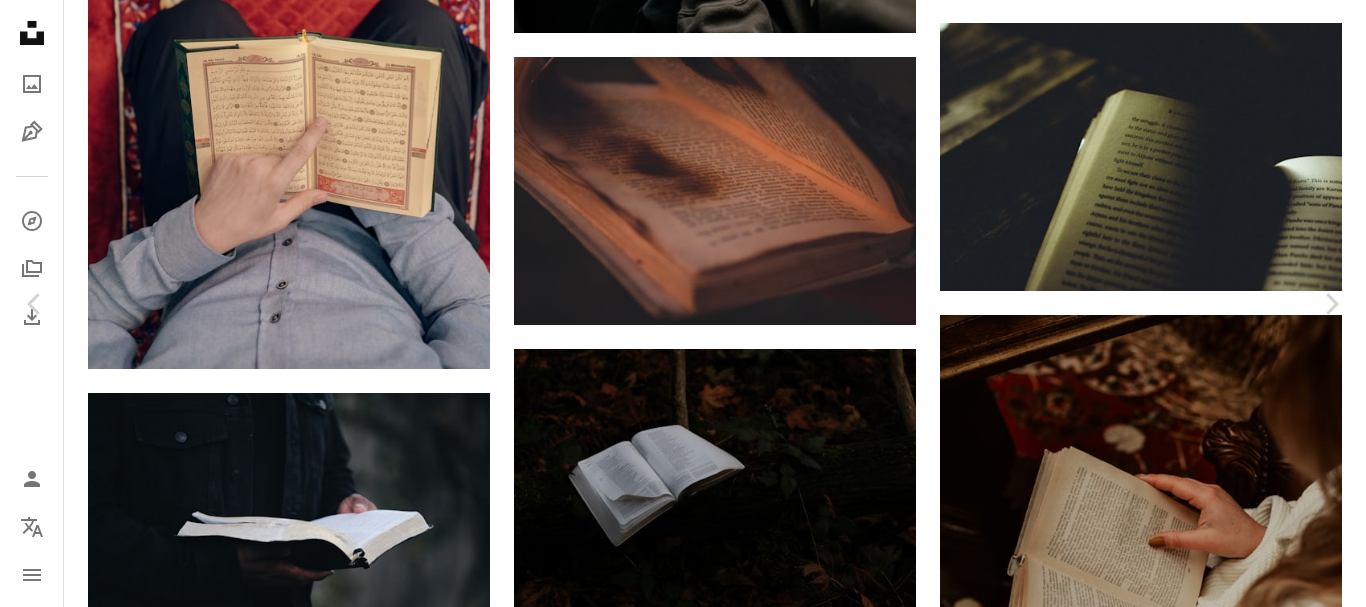 click on "A lock   Download" at bounding box center (1205, 3372) 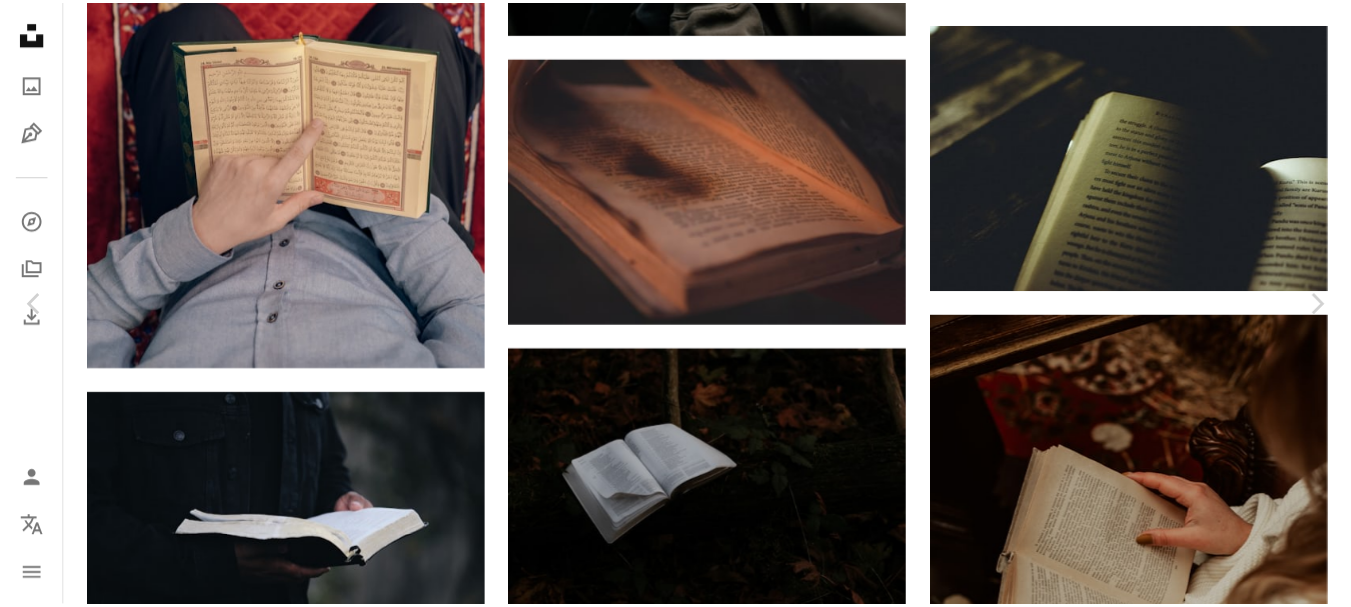 scroll, scrollTop: 0, scrollLeft: 0, axis: both 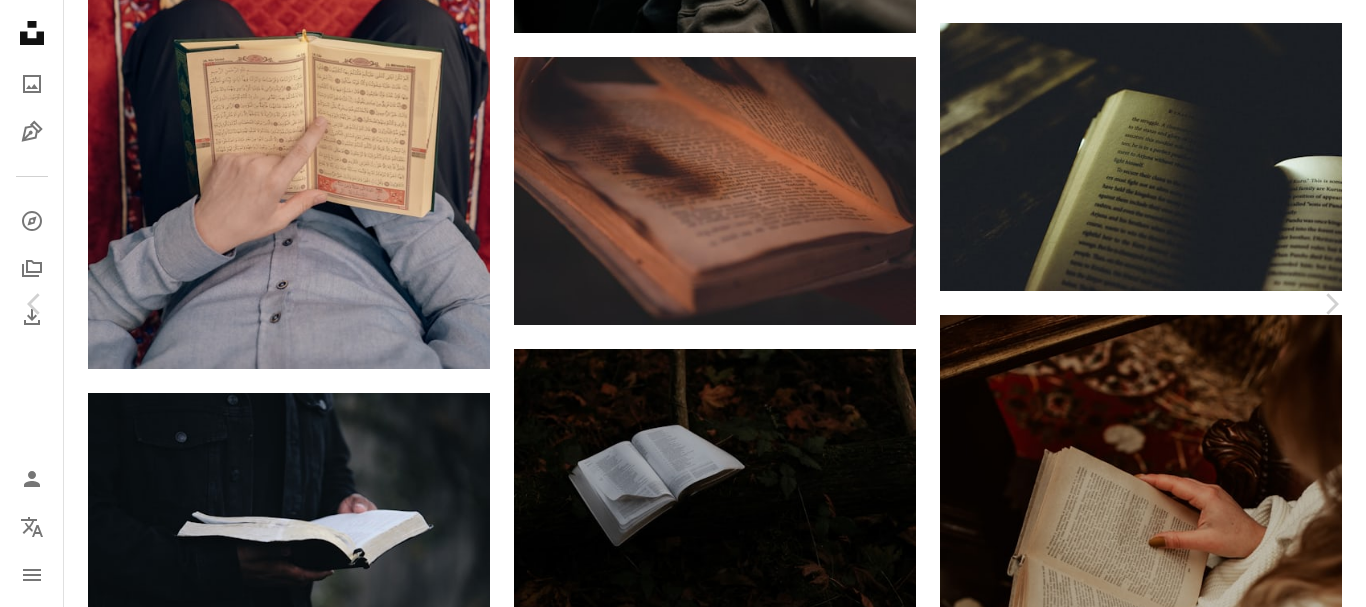 click at bounding box center [425, 3805] 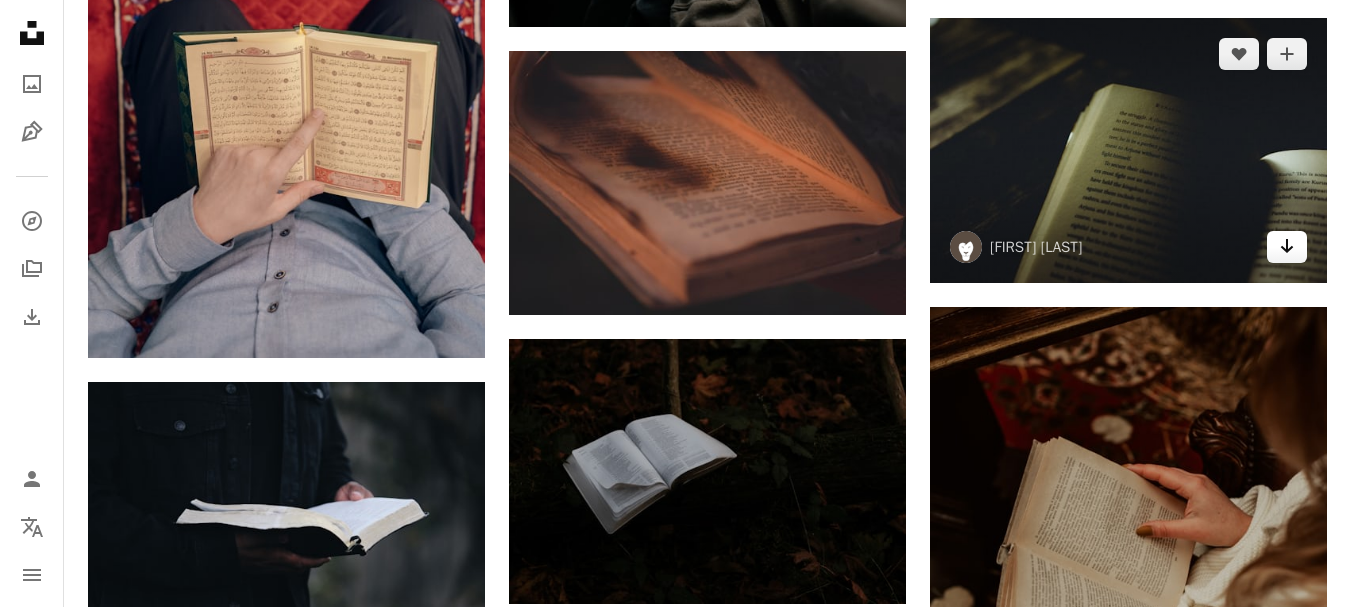 click on "Arrow pointing down" 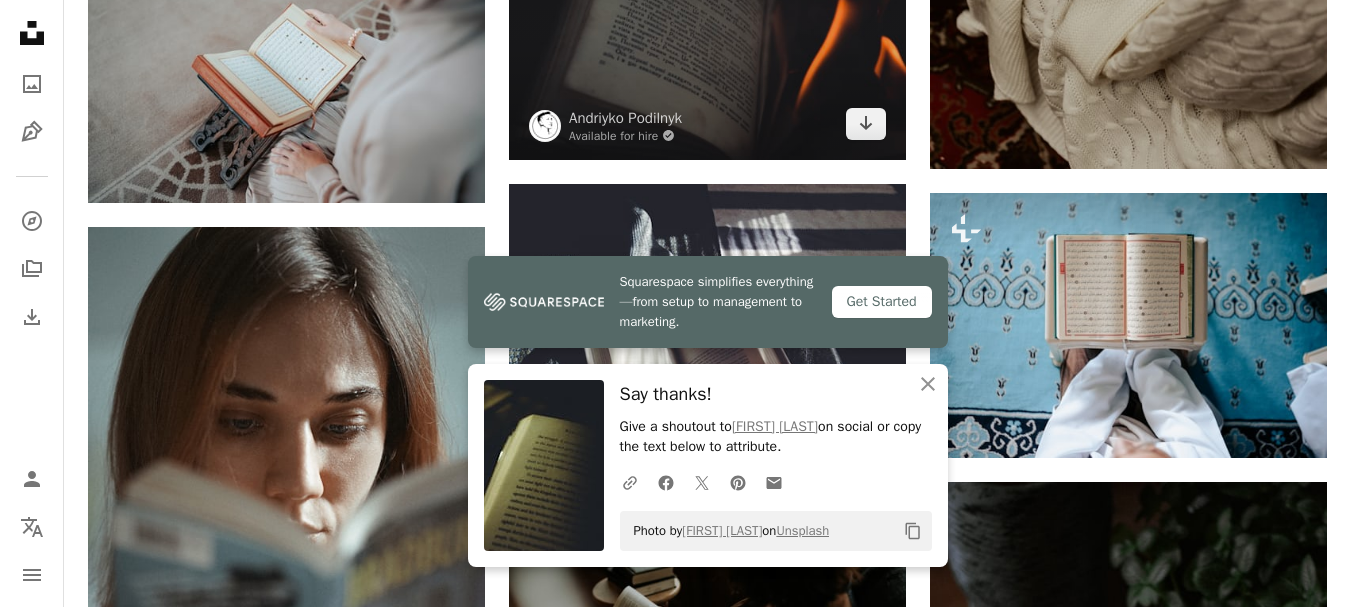 scroll, scrollTop: 1500, scrollLeft: 0, axis: vertical 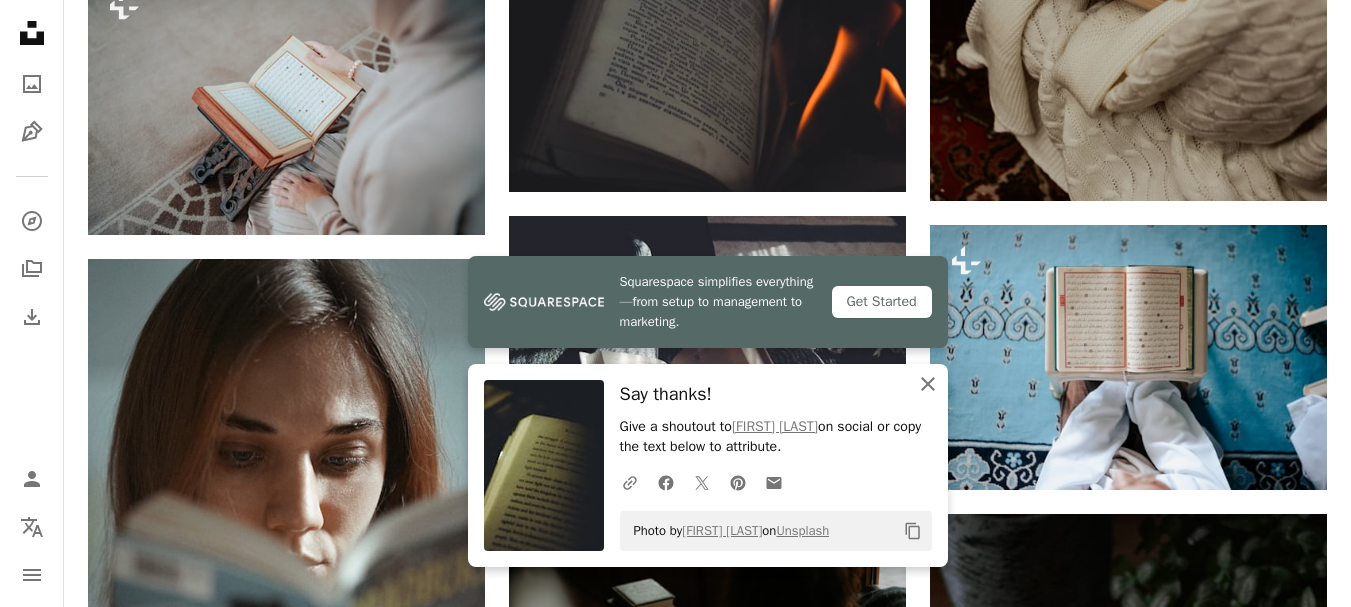 click on "An X shape" 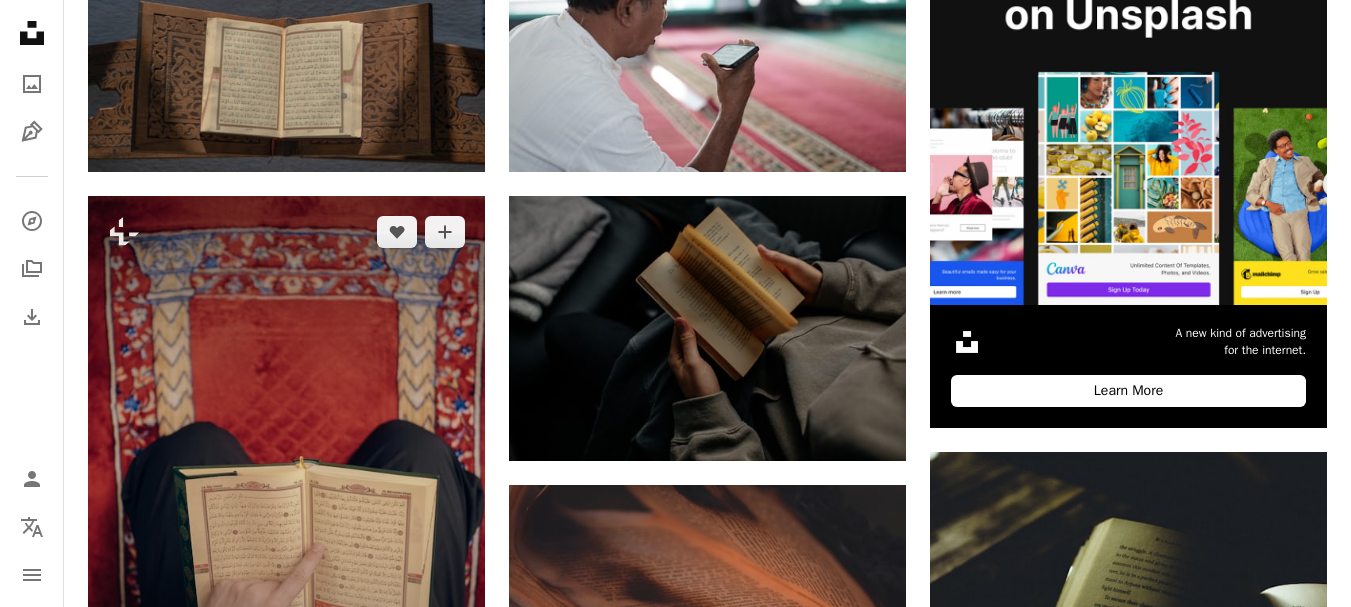 scroll, scrollTop: 400, scrollLeft: 0, axis: vertical 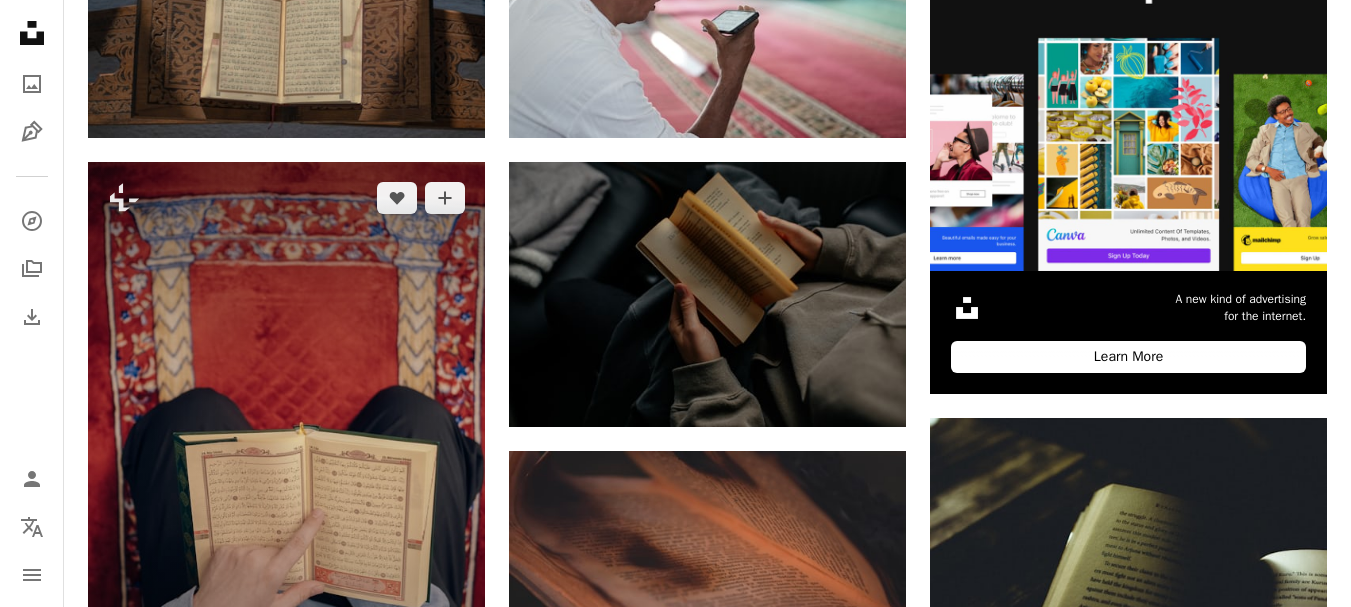 click at bounding box center [286, 460] 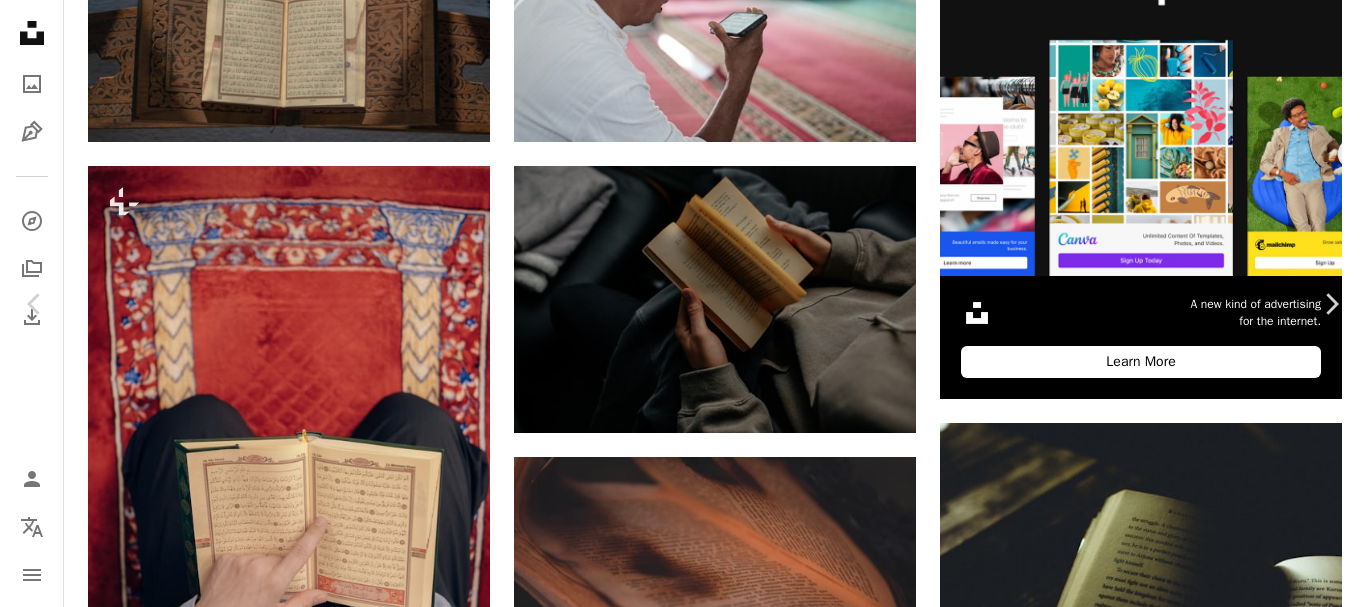 click on "An X shape" at bounding box center [20, 20] 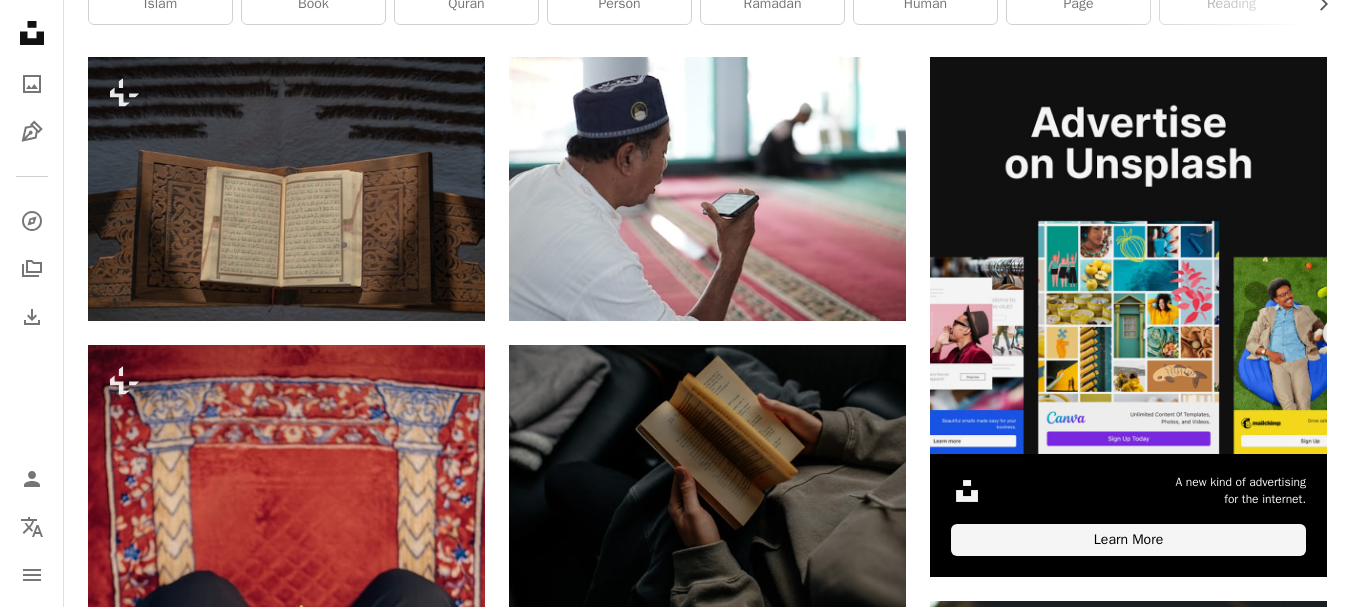 scroll, scrollTop: 0, scrollLeft: 0, axis: both 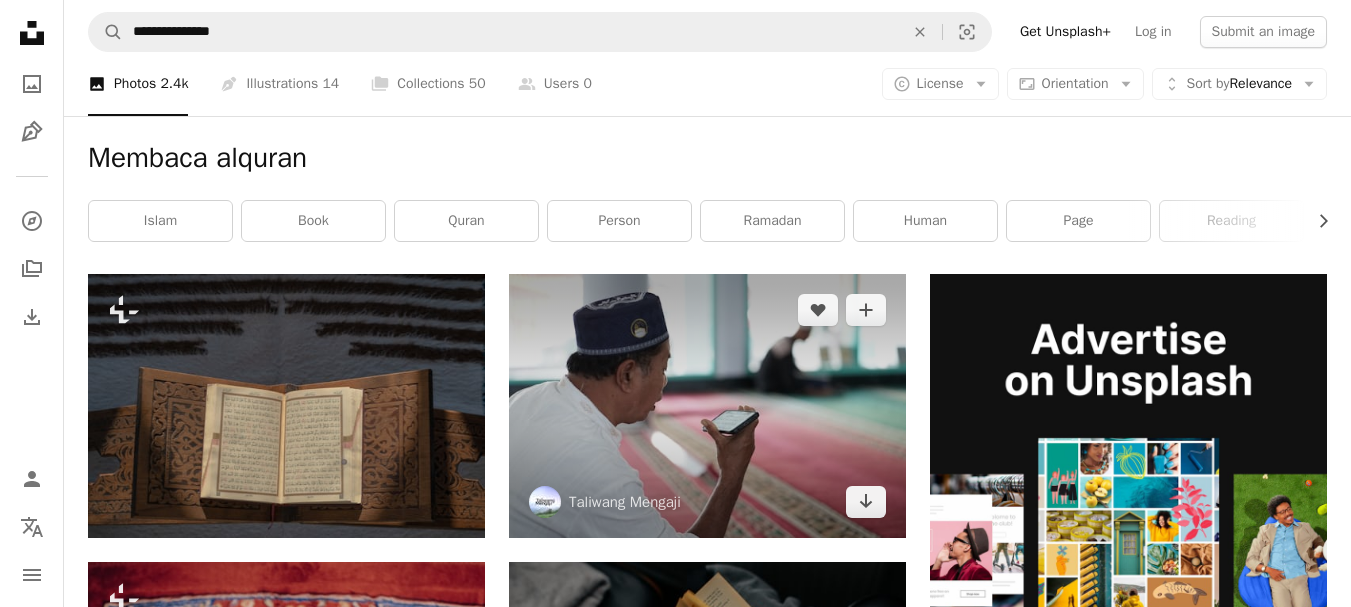 click at bounding box center [707, 406] 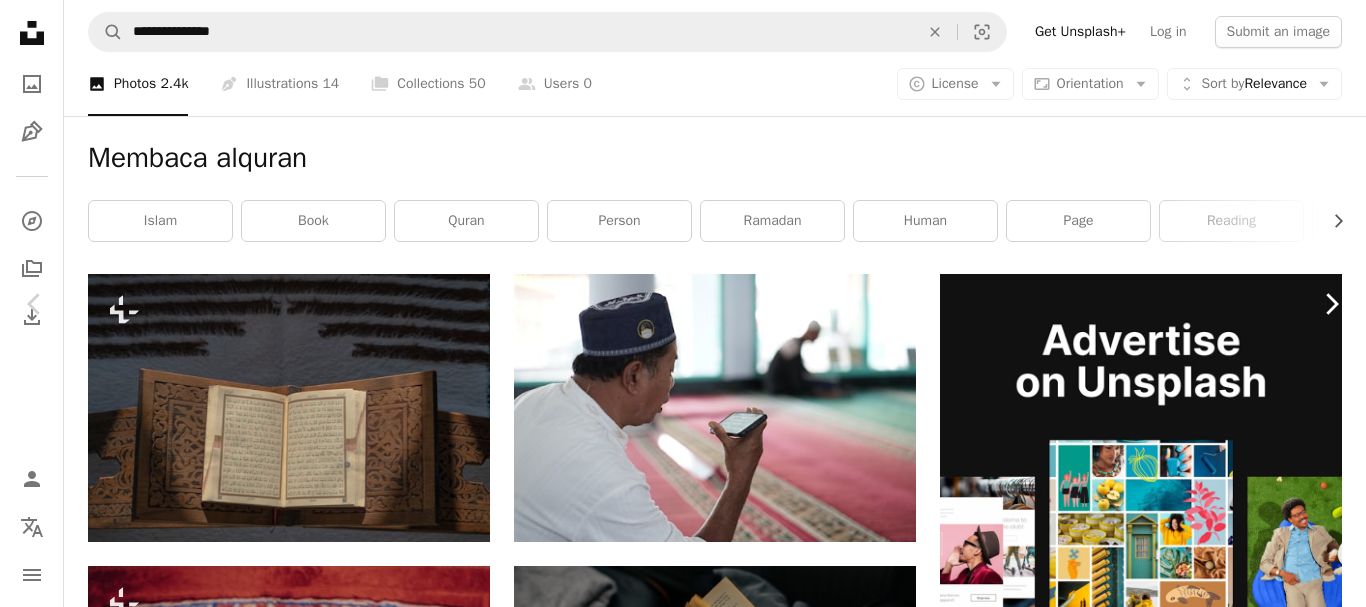 click on "Chevron right" at bounding box center [1331, 304] 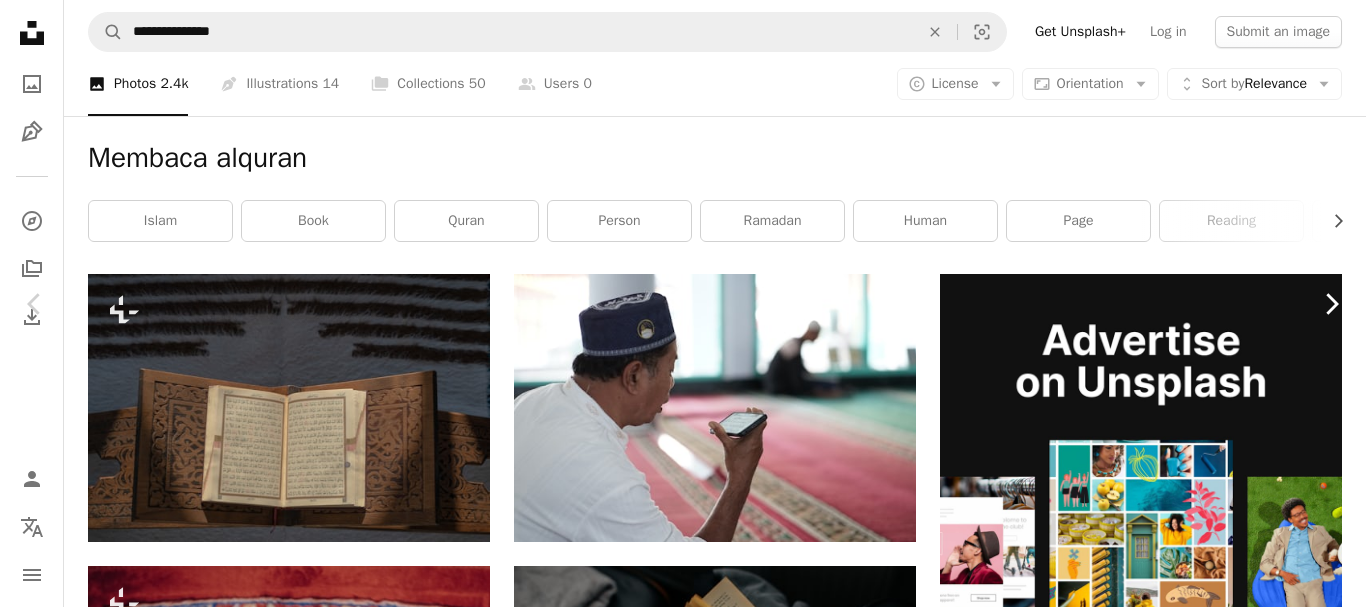 click on "Chevron right" 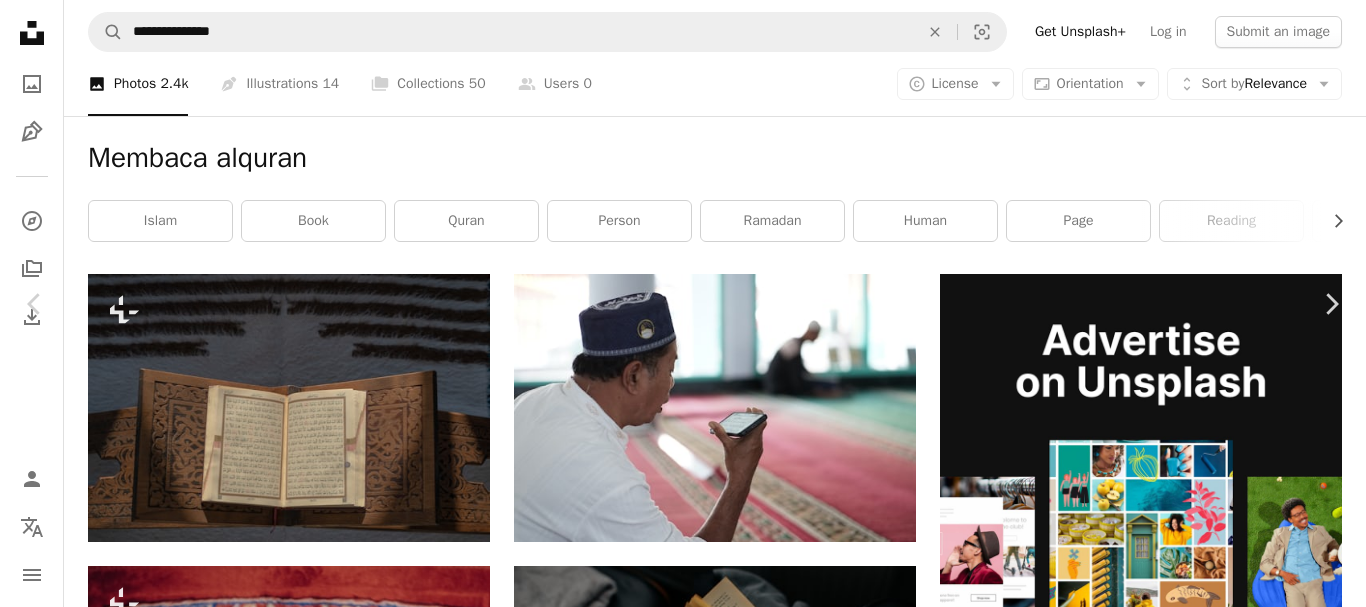 click on "An X shape" at bounding box center (20, 20) 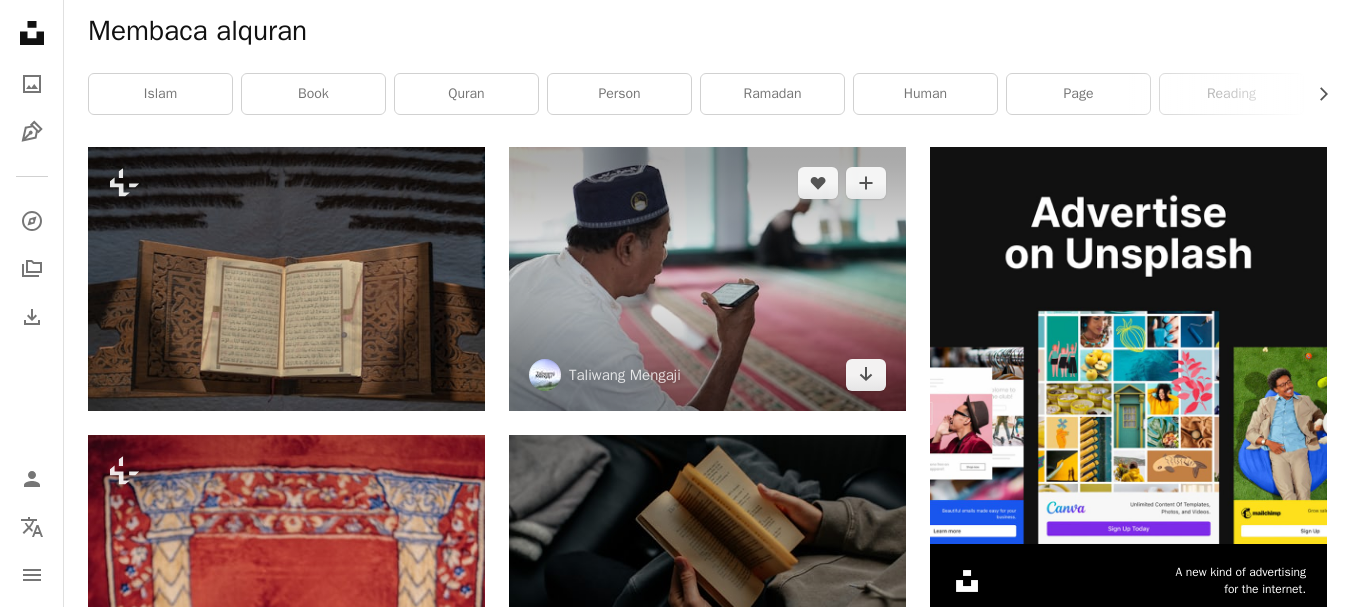scroll, scrollTop: 0, scrollLeft: 0, axis: both 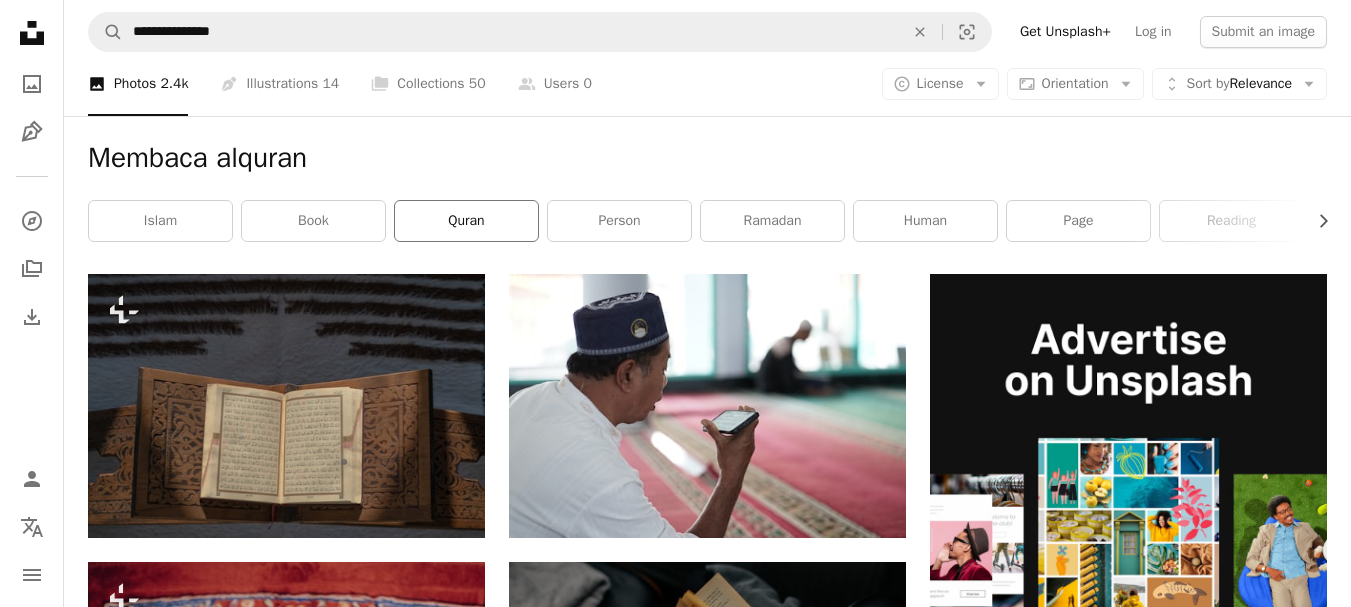 click on "quran" at bounding box center (466, 221) 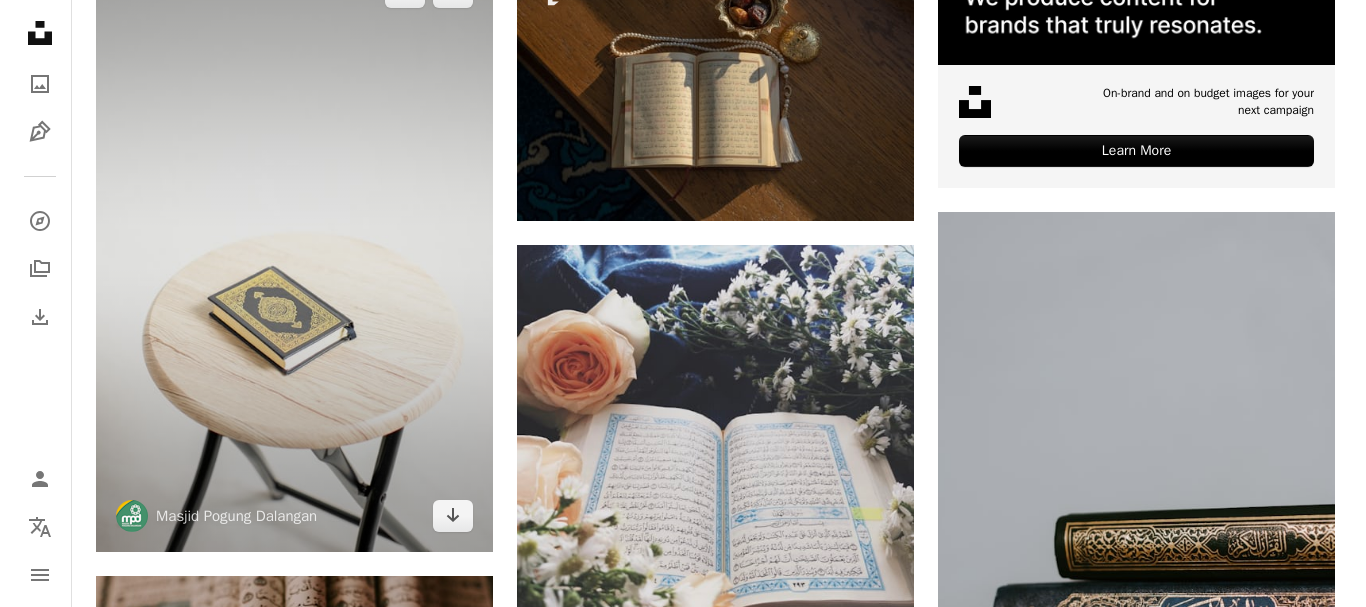 scroll, scrollTop: 700, scrollLeft: 0, axis: vertical 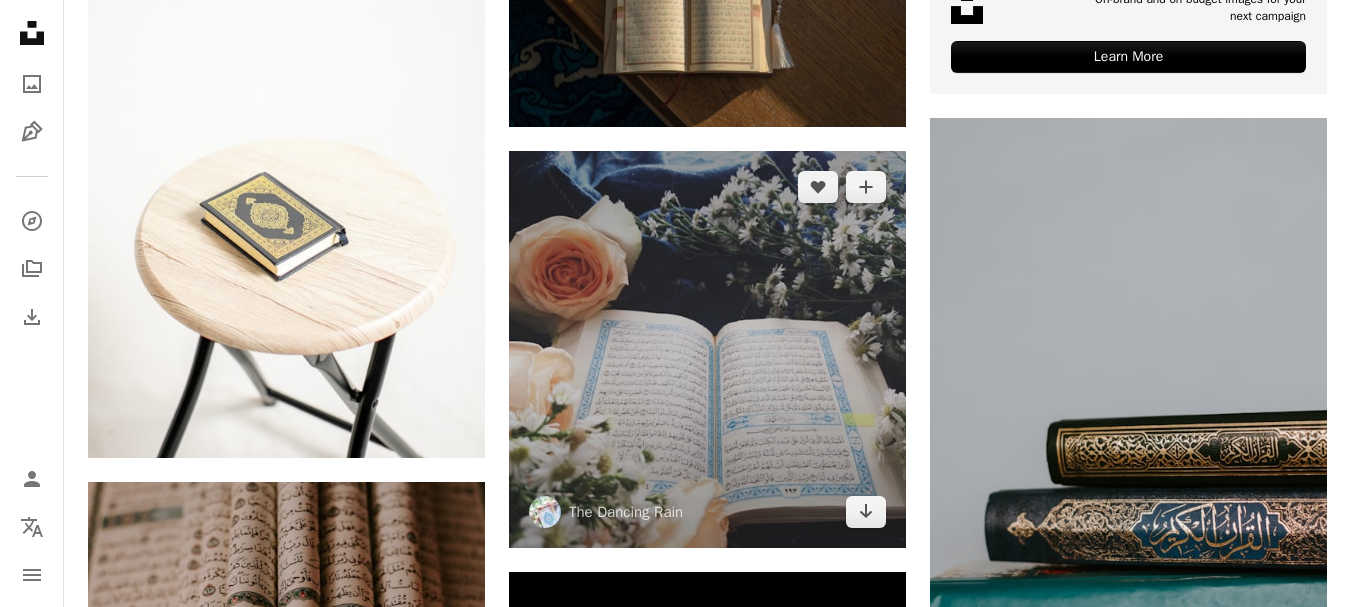 click at bounding box center (707, 349) 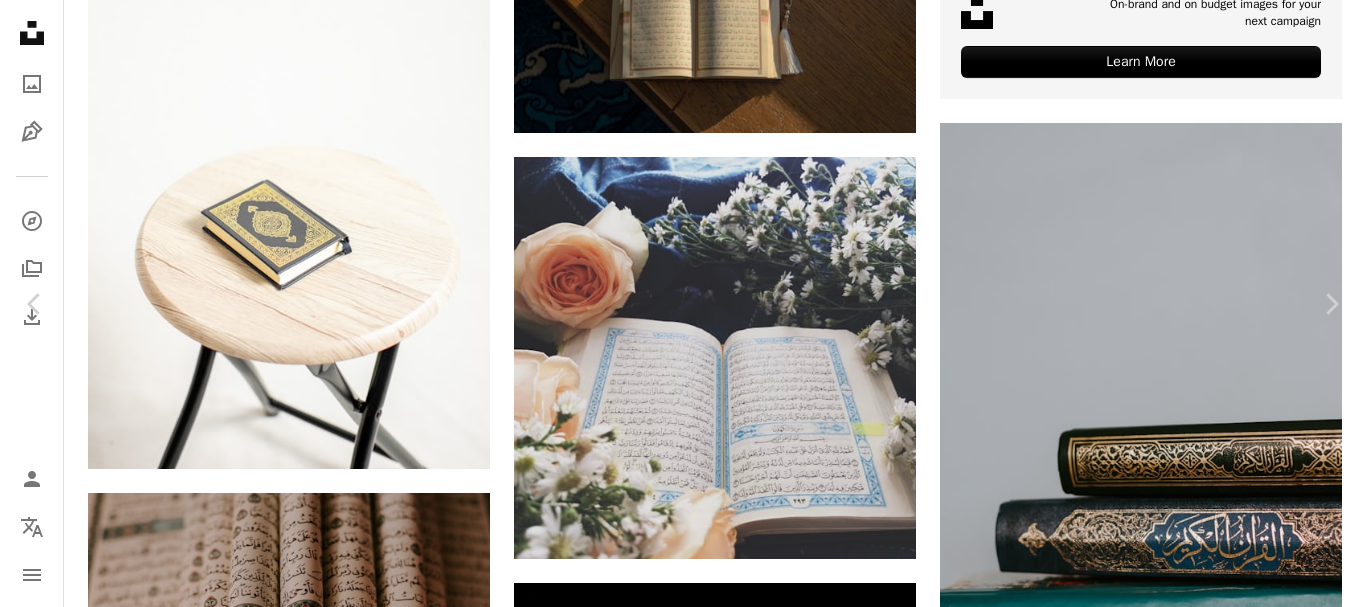click on "Download free" at bounding box center [1167, 3665] 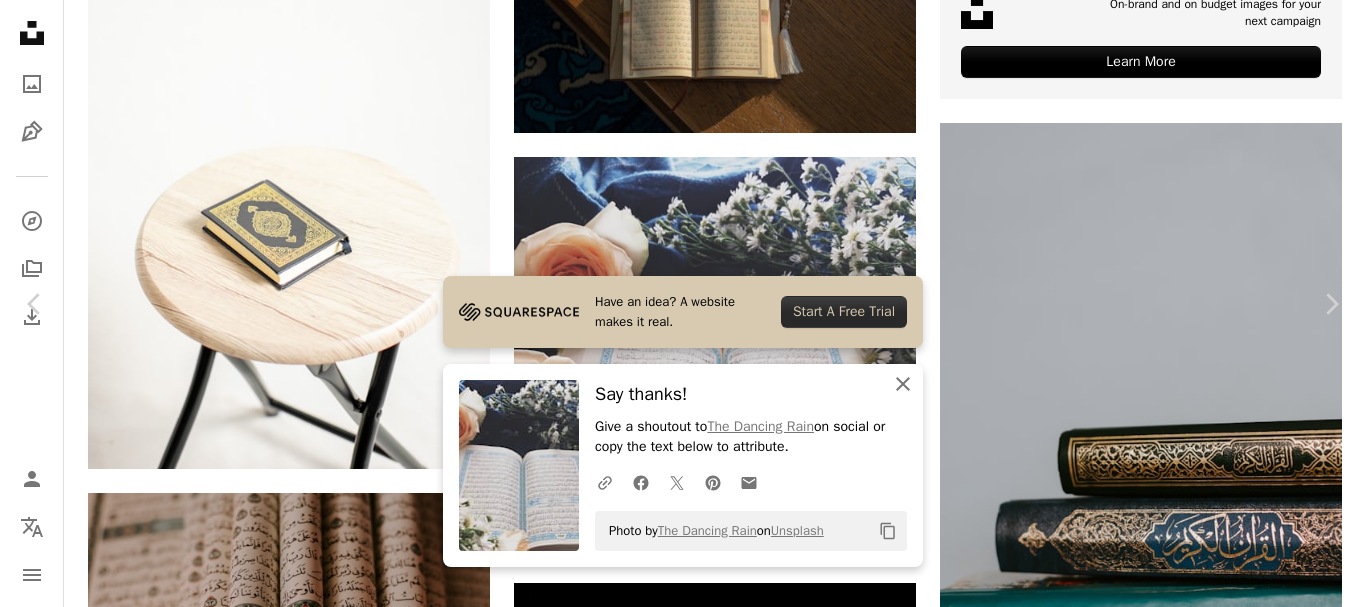 click on "An X shape" 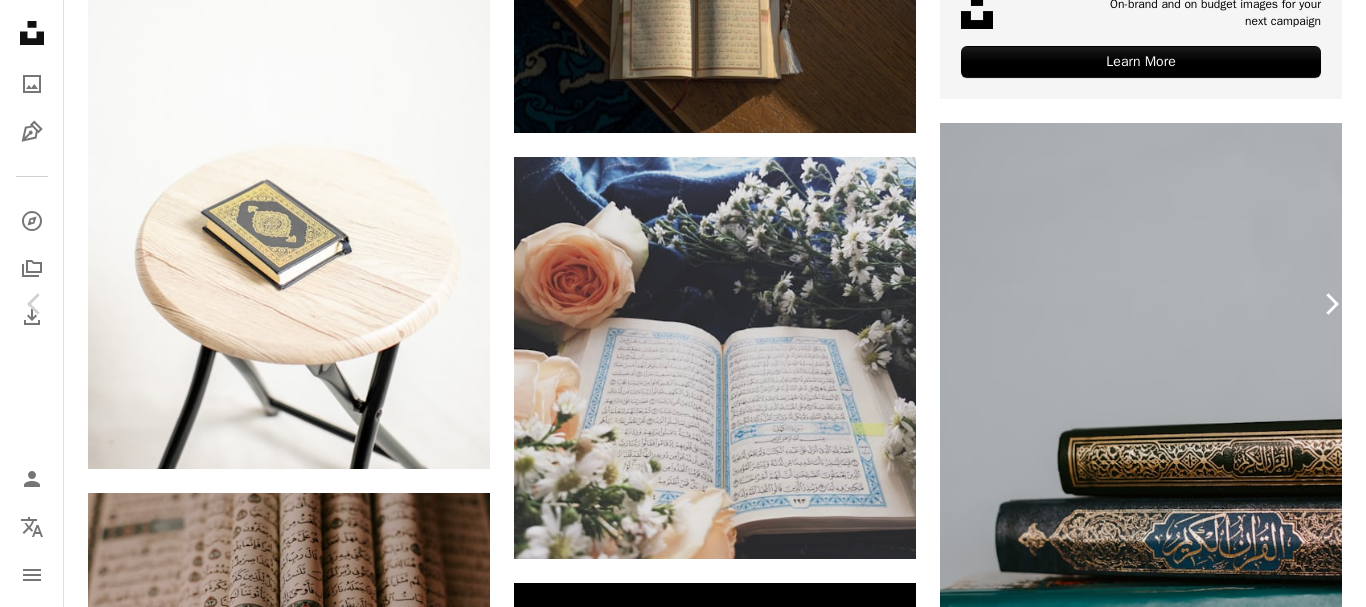 click on "Chevron right" at bounding box center [1331, 304] 